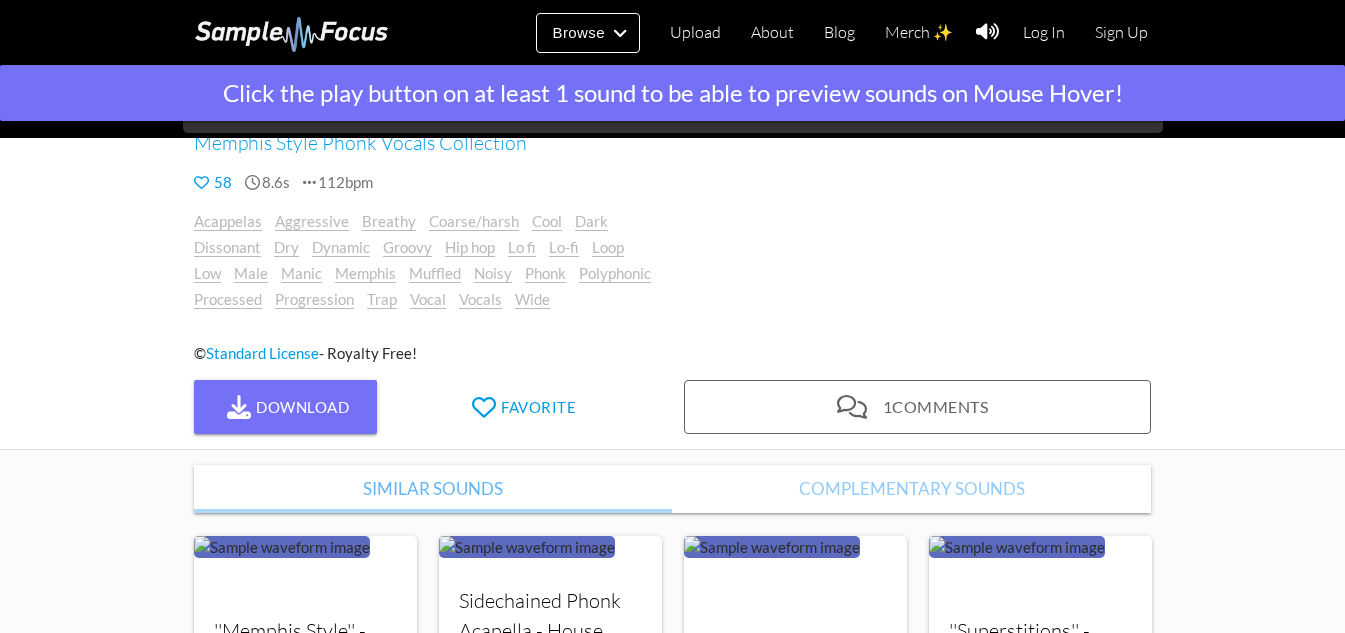 scroll, scrollTop: 300, scrollLeft: 0, axis: vertical 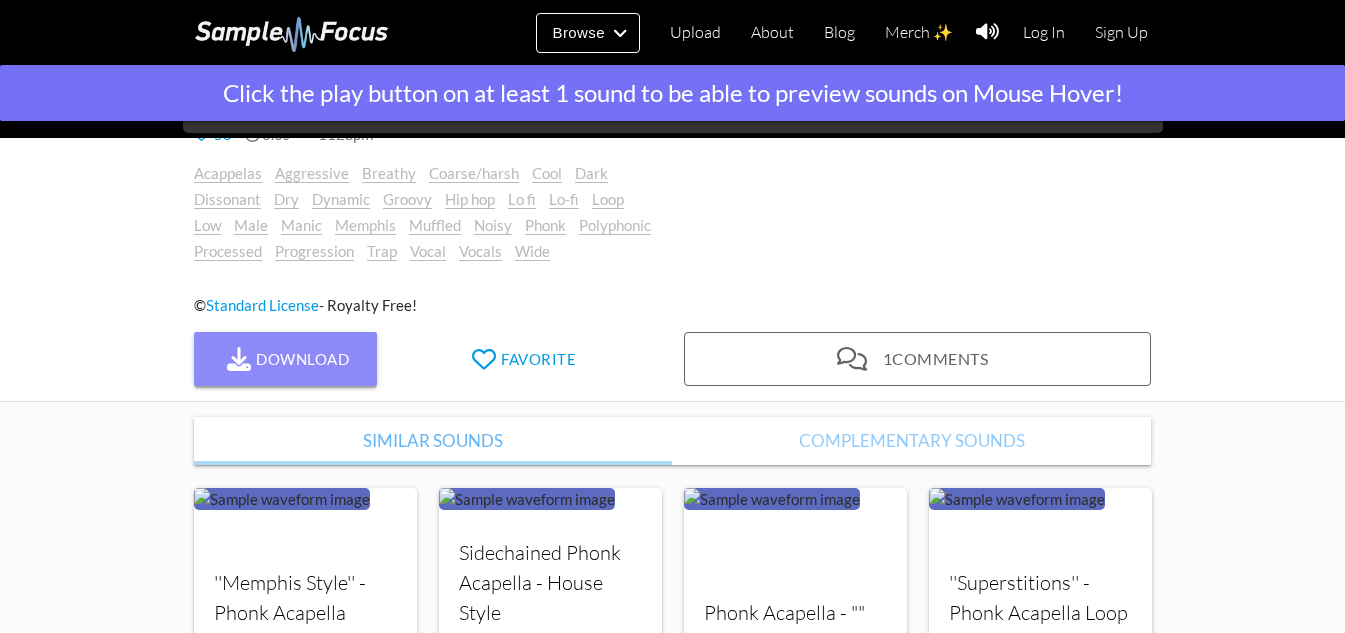 click on "Download" at bounding box center [286, 359] 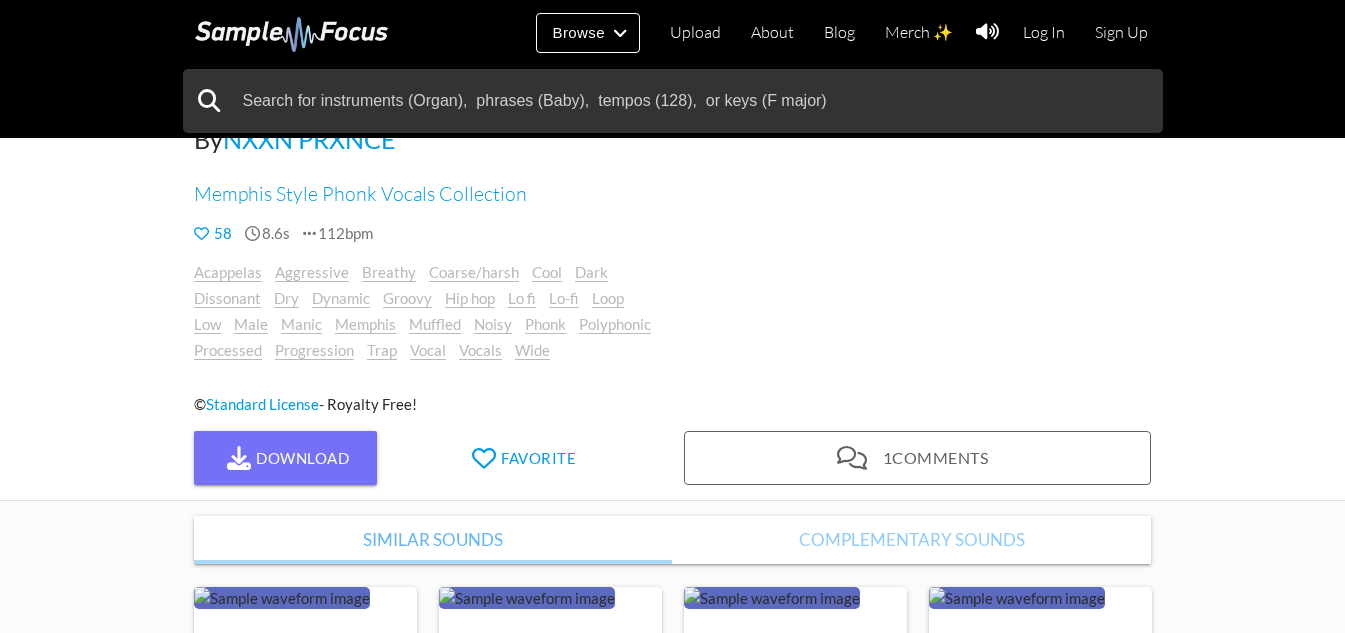 scroll, scrollTop: 200, scrollLeft: 0, axis: vertical 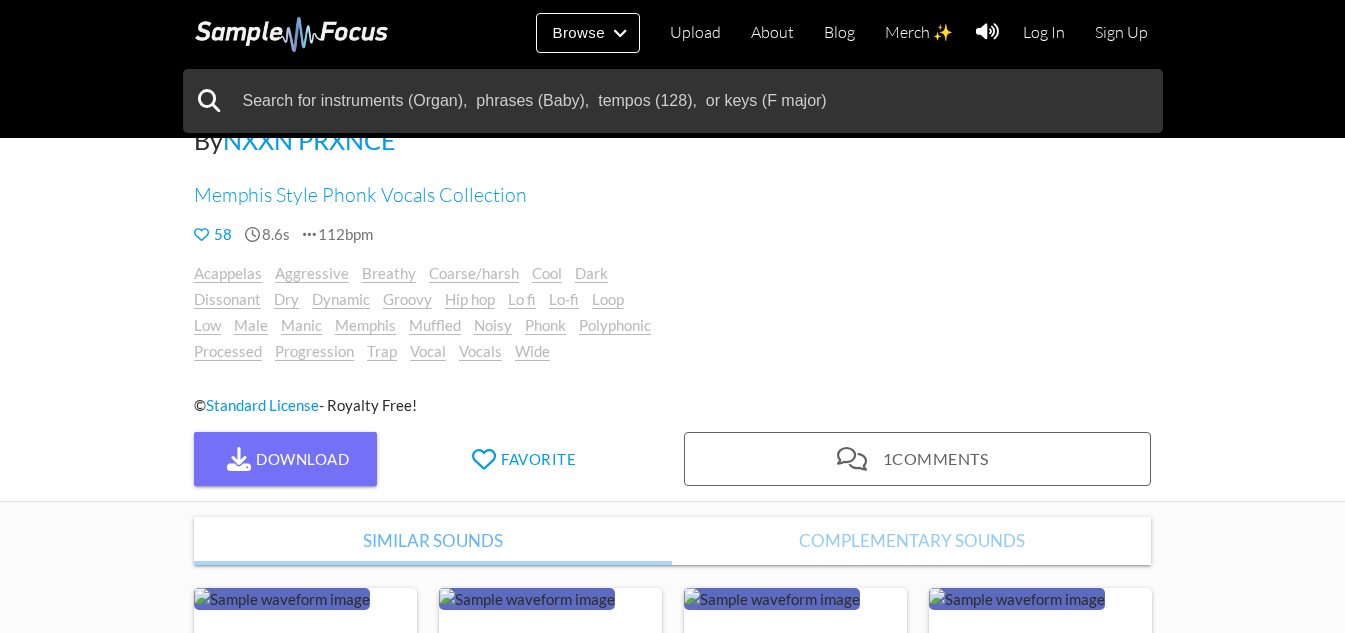 click on "Samples
>
Vocals
>
Acappelas
SuicideBoys Style - Phonk Acapella
By  [PERSON]
Memphis Style Phonk Vocals  Collection
58
8.6s
112bpm
Acappelas
Aggressive
Breathy
Coarse/harsh
Cool
Dark
Dissonant
Dry
Dynamic Lo fi" at bounding box center (672, 219) 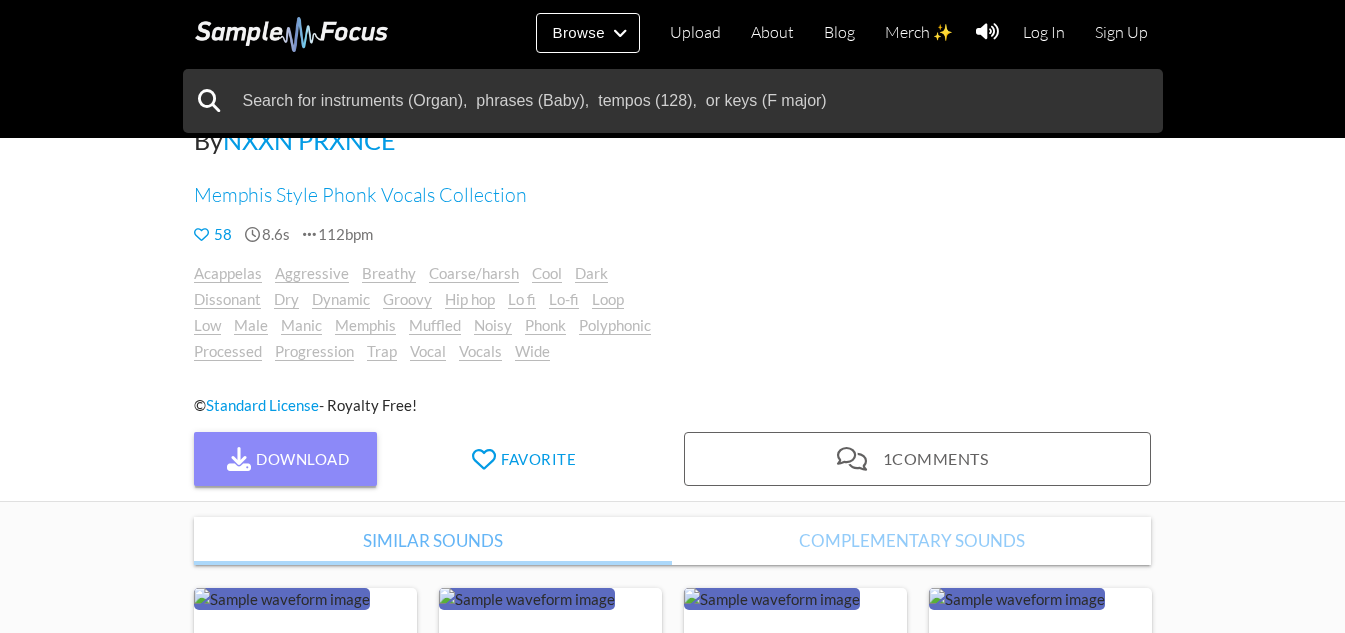 click on "Download" at bounding box center [286, 459] 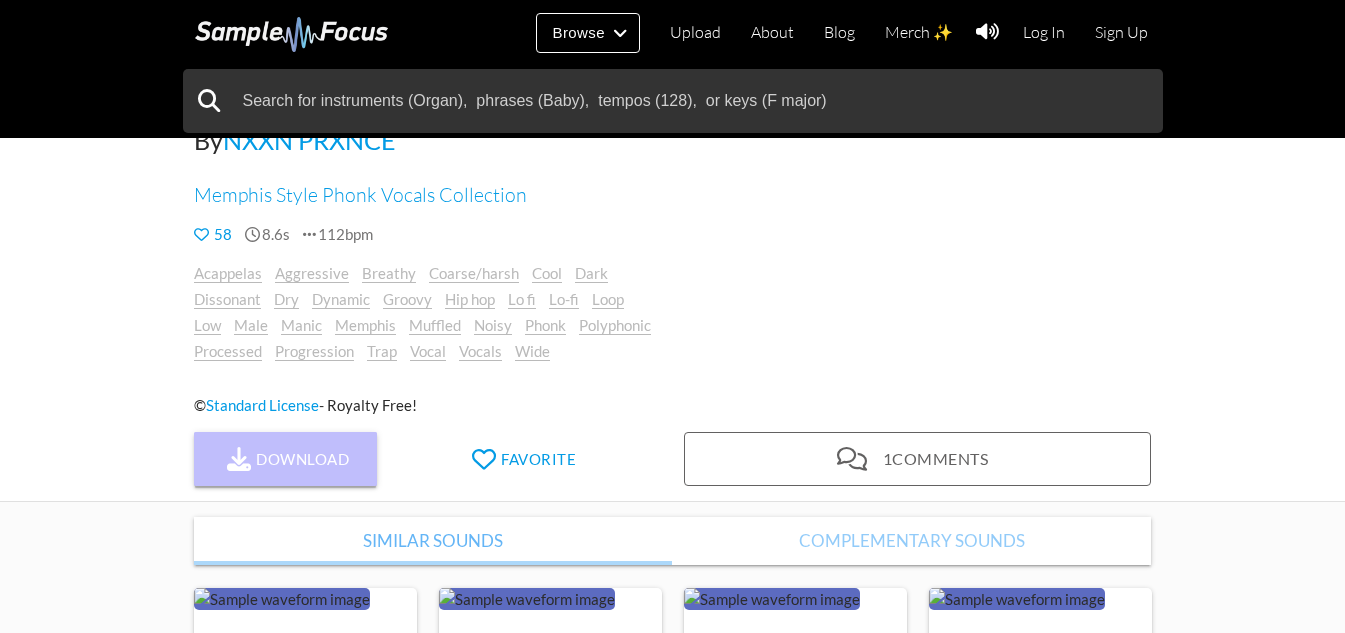 click on "Download" at bounding box center (286, 459) 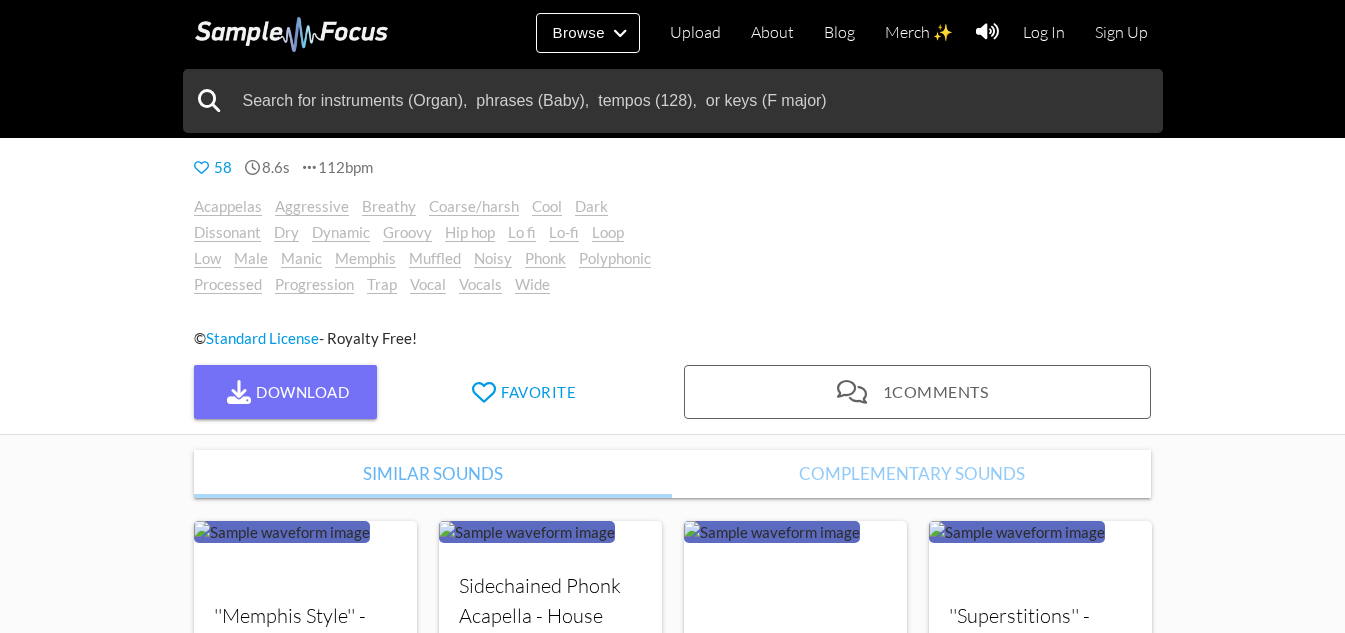 scroll, scrollTop: 300, scrollLeft: 0, axis: vertical 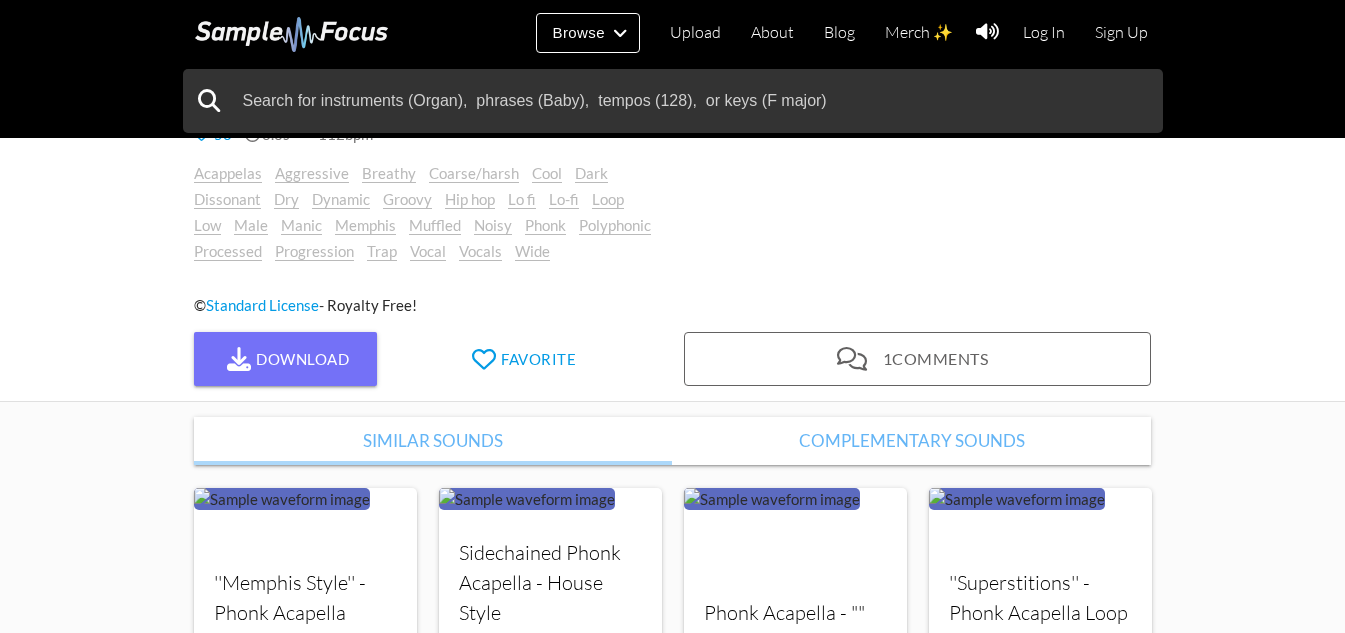click on "Complementary Sounds" at bounding box center (912, 441) 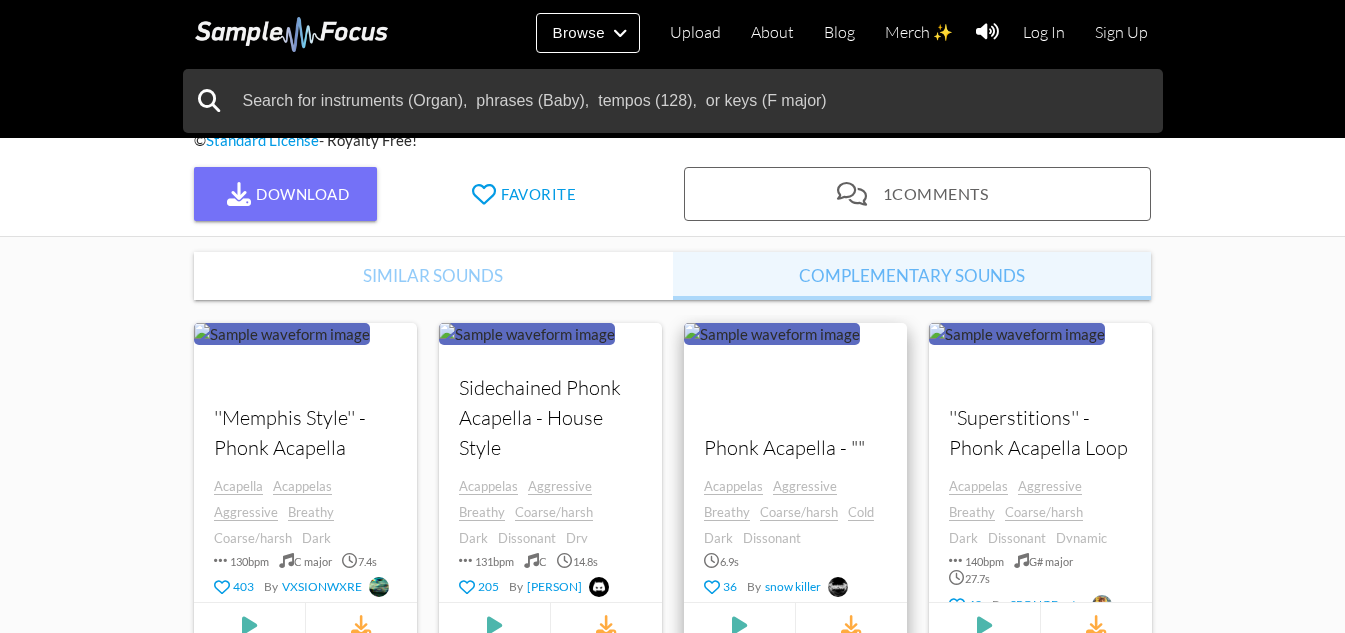 scroll, scrollTop: 500, scrollLeft: 0, axis: vertical 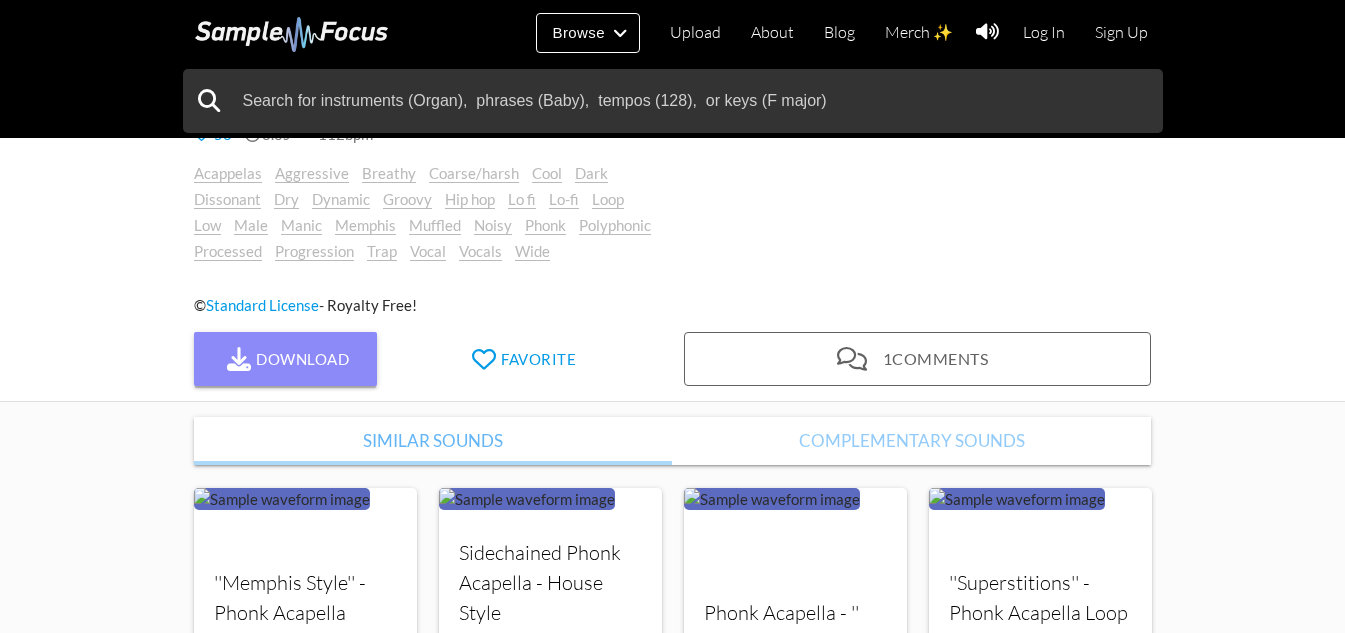 click on "Download" at bounding box center [286, 359] 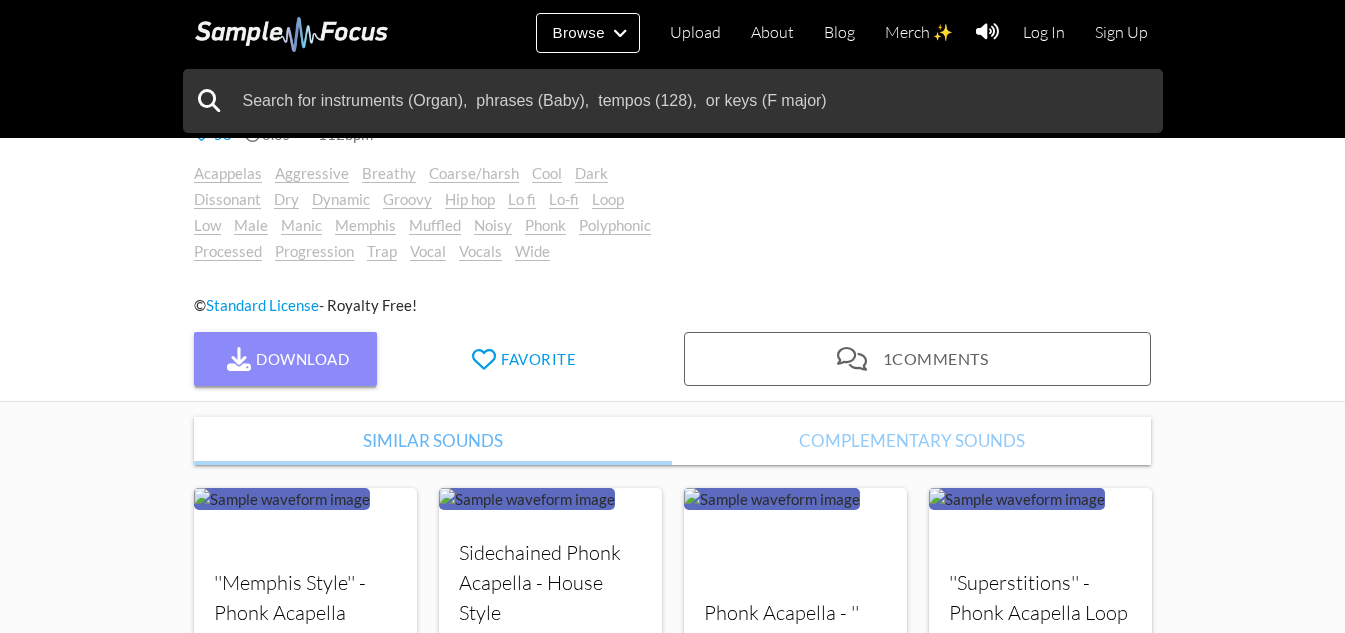 click on "Download" at bounding box center [286, 359] 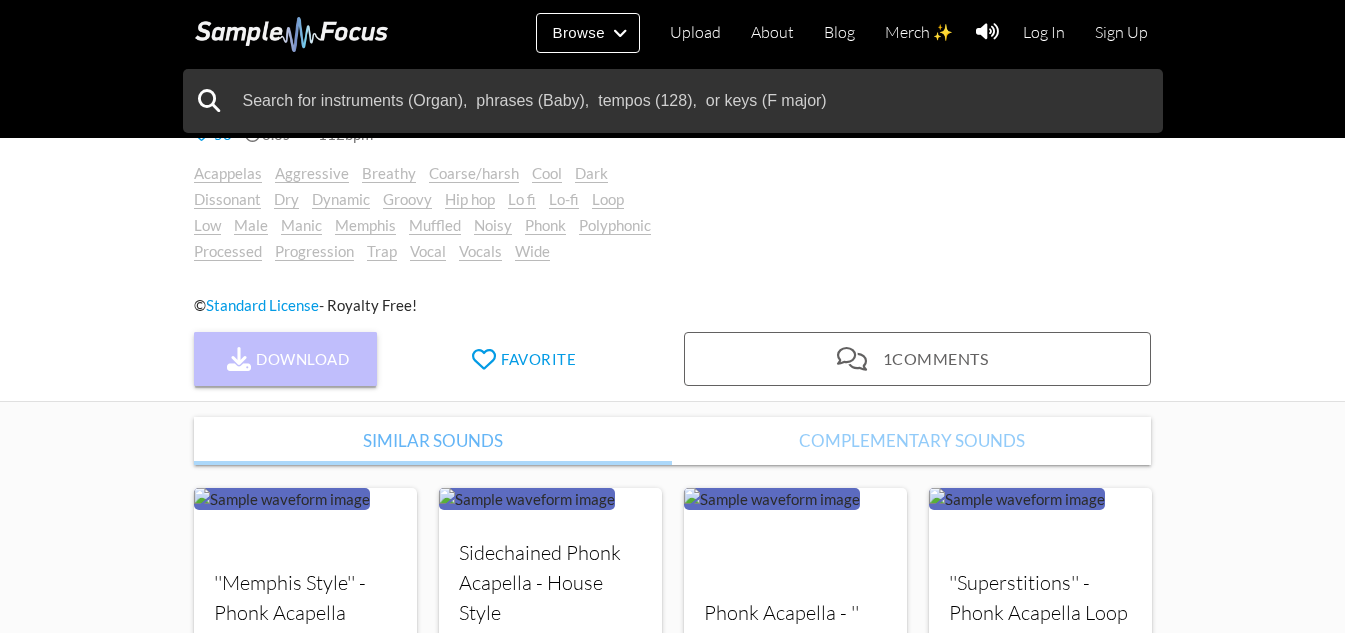 click on "Download" at bounding box center [286, 359] 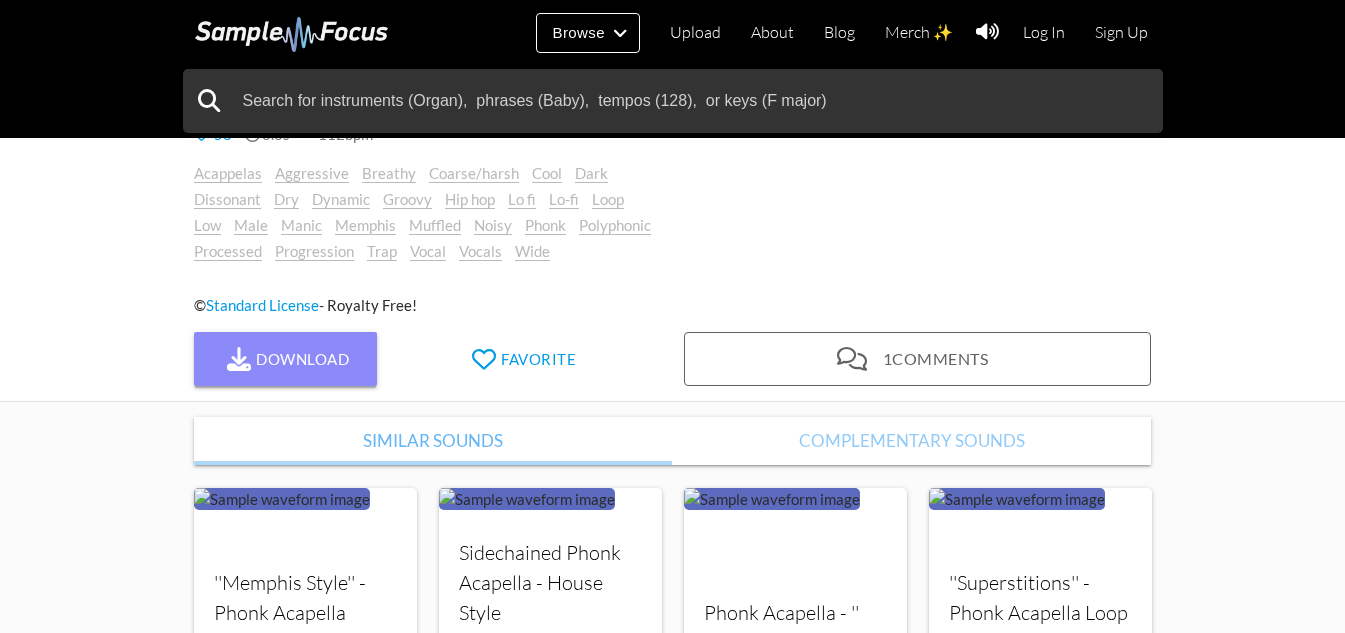 click on "Download" at bounding box center (286, 359) 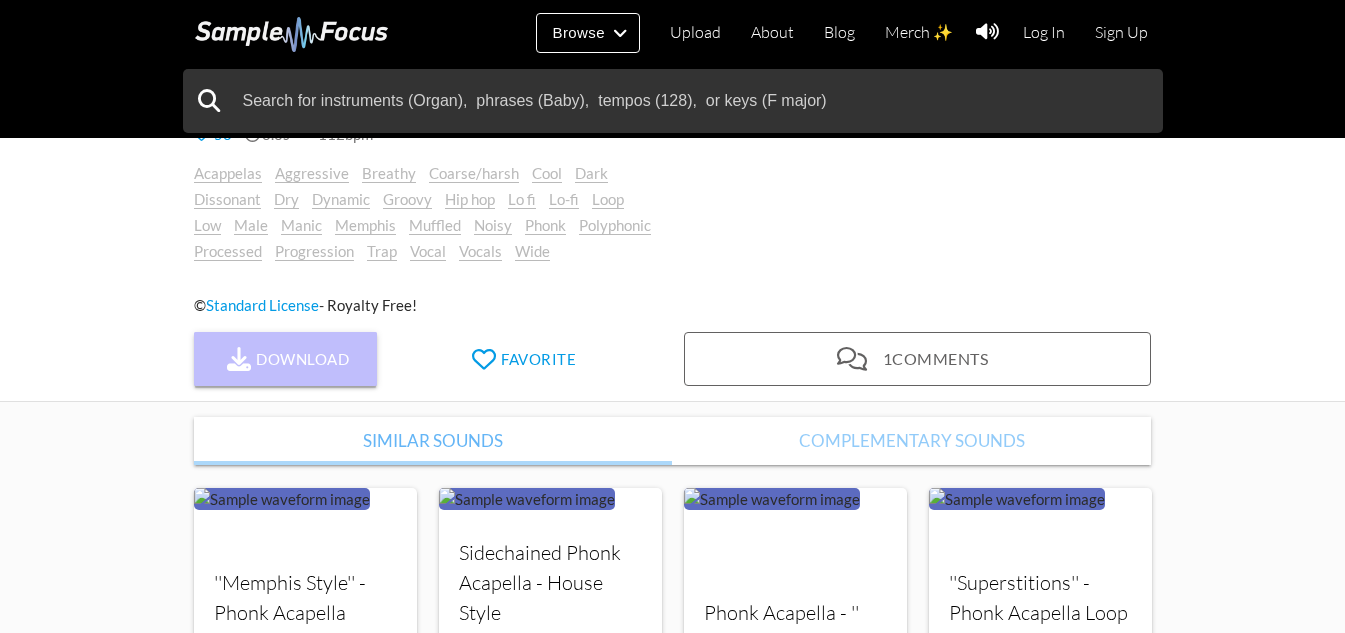 click on "Download" at bounding box center (286, 359) 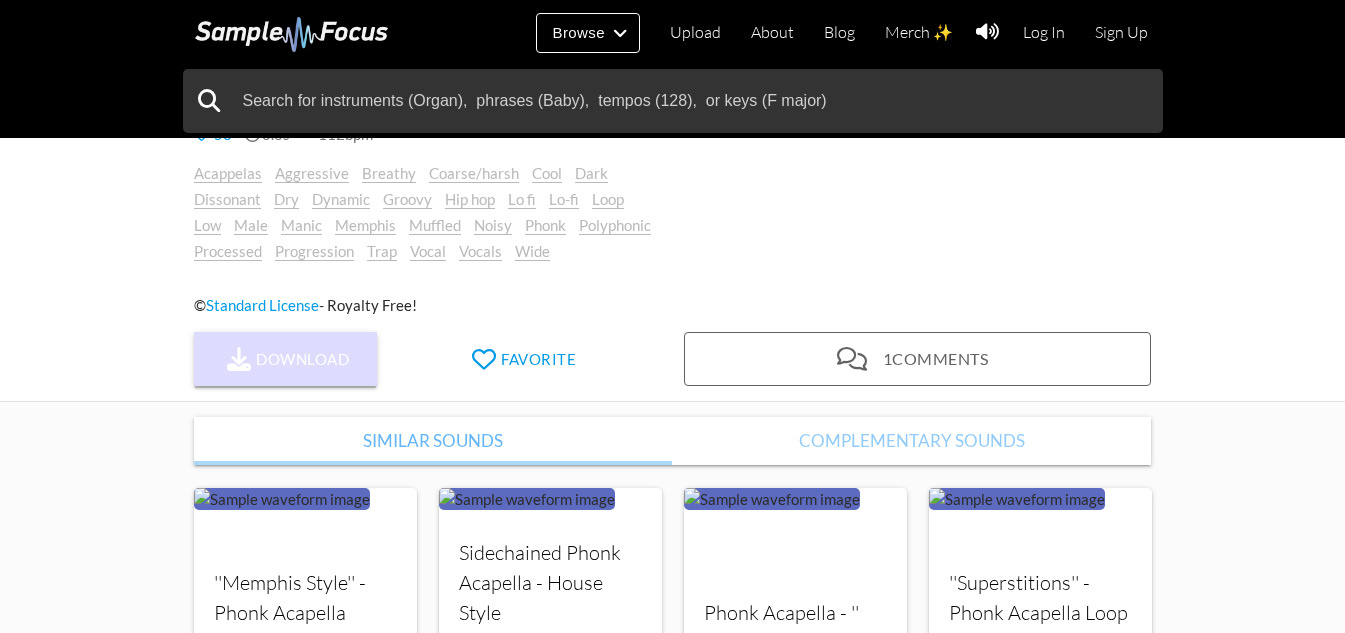 click on "Download" at bounding box center (286, 359) 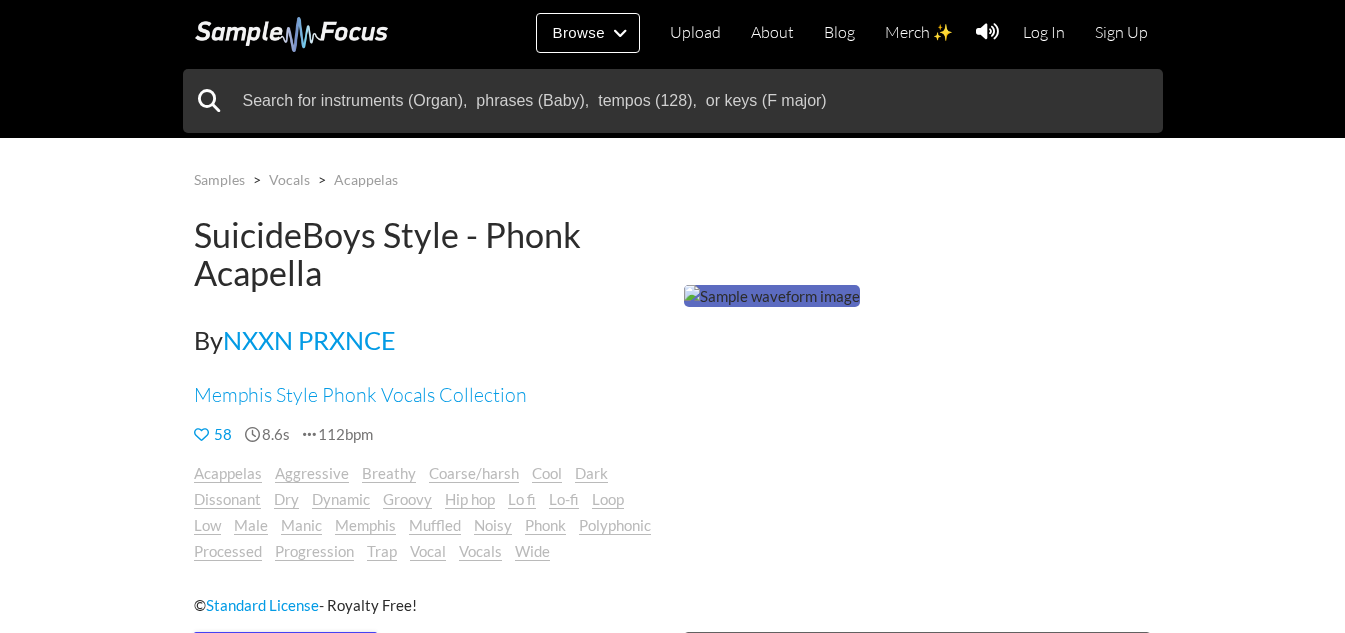 scroll, scrollTop: 200, scrollLeft: 0, axis: vertical 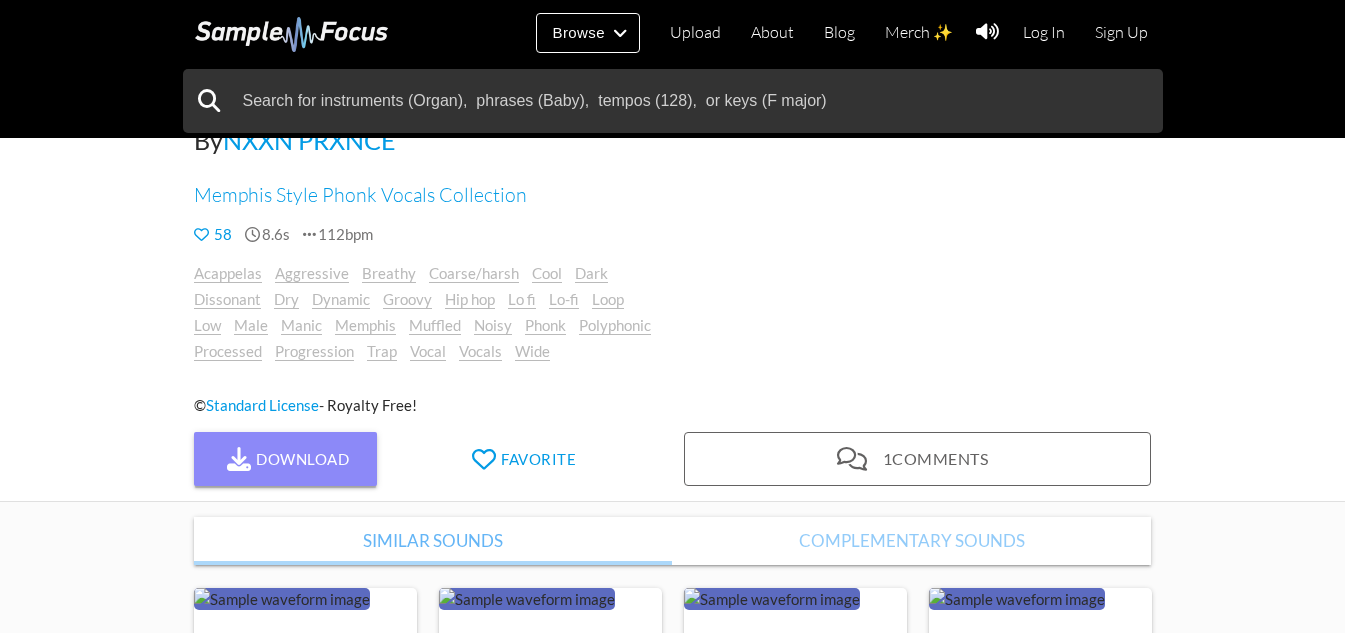 click on "Download" at bounding box center [286, 459] 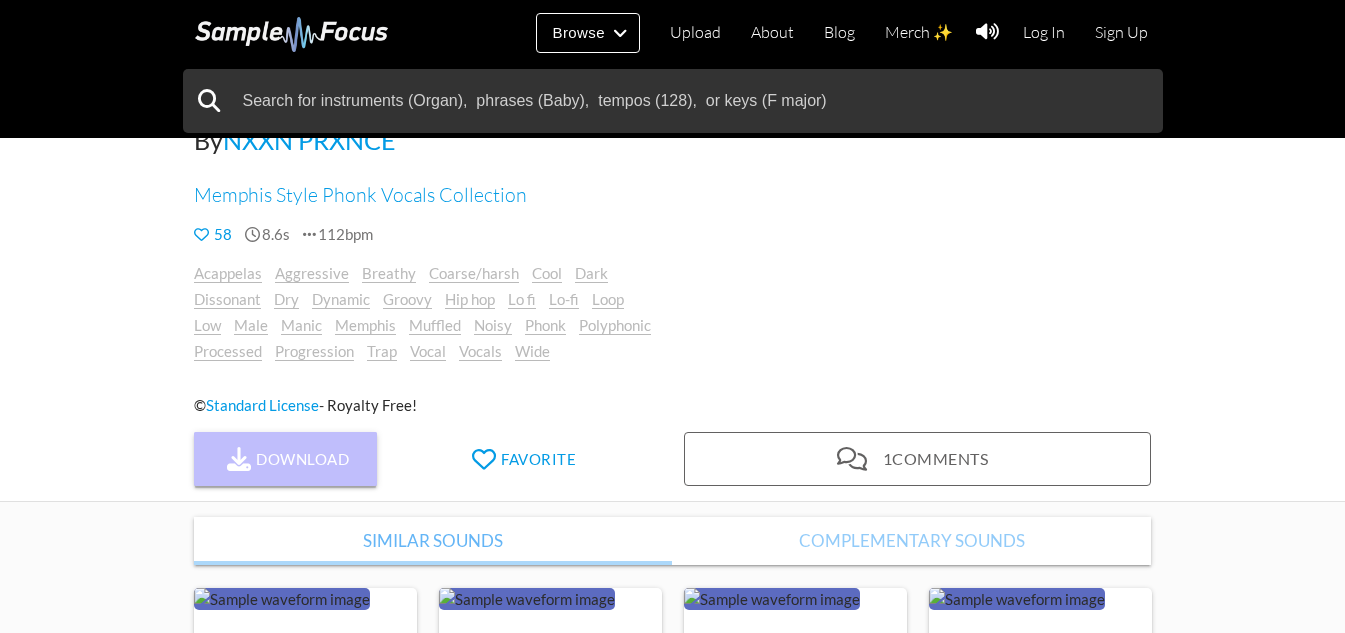 click on "Download" at bounding box center (286, 459) 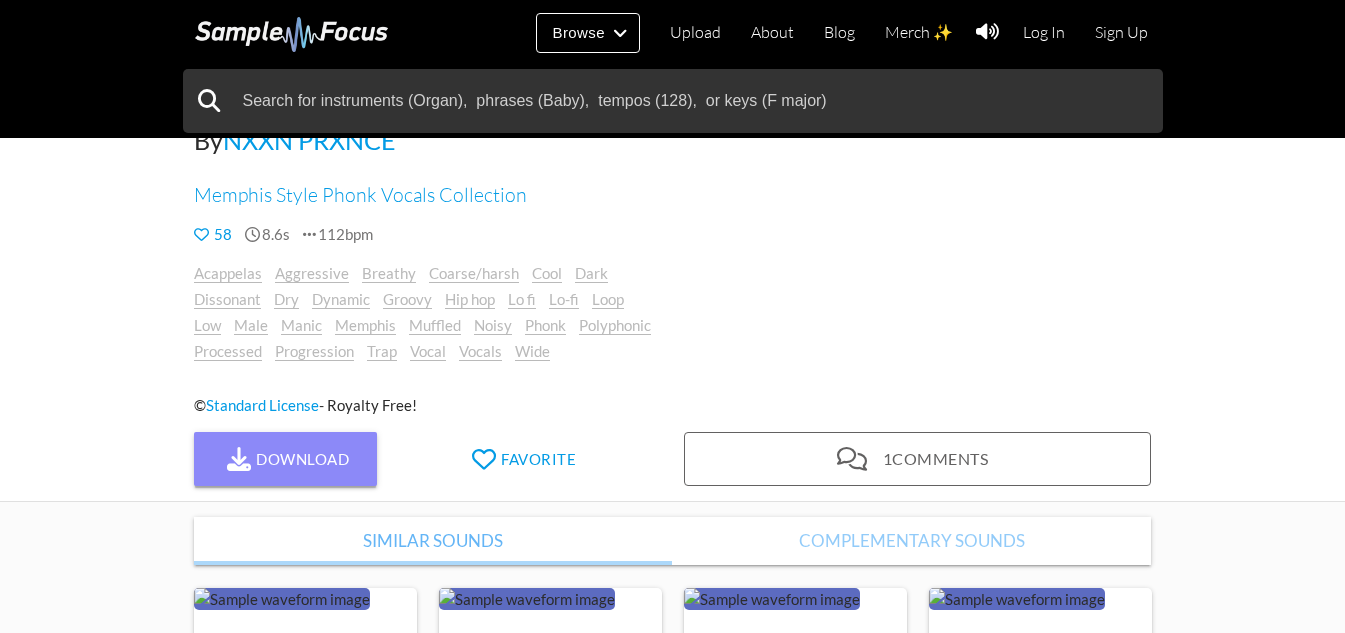 click on "Download" at bounding box center [286, 459] 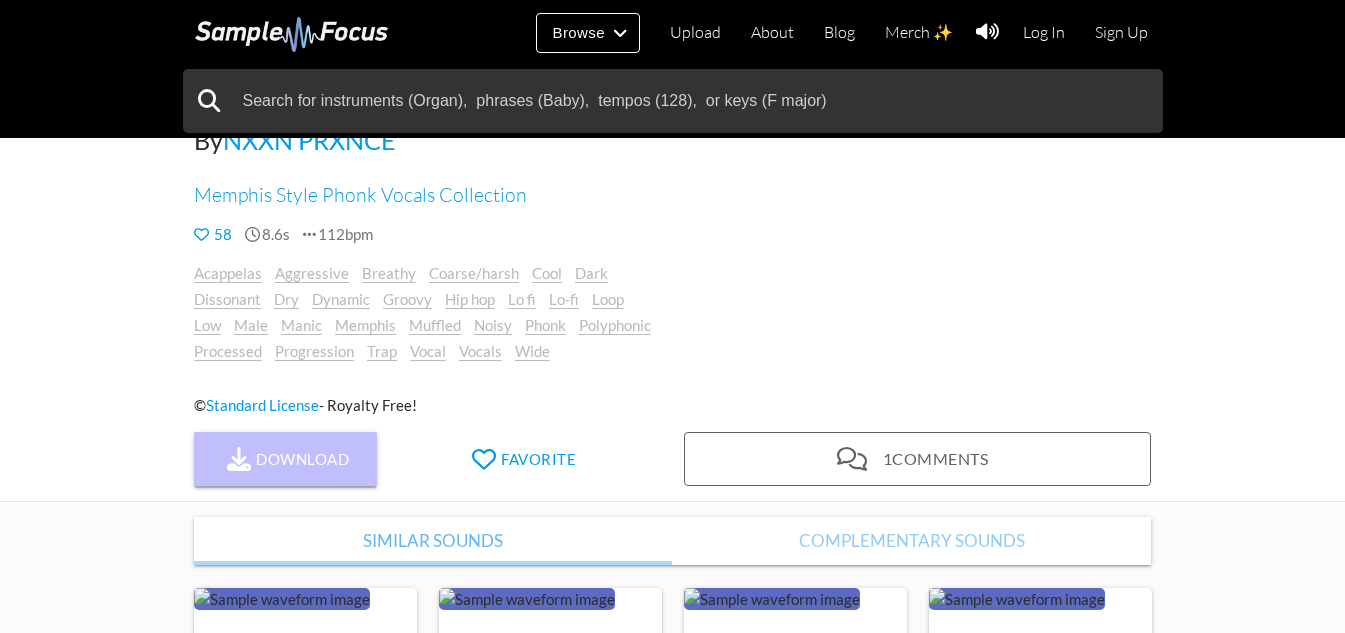 click on "Download" at bounding box center [286, 459] 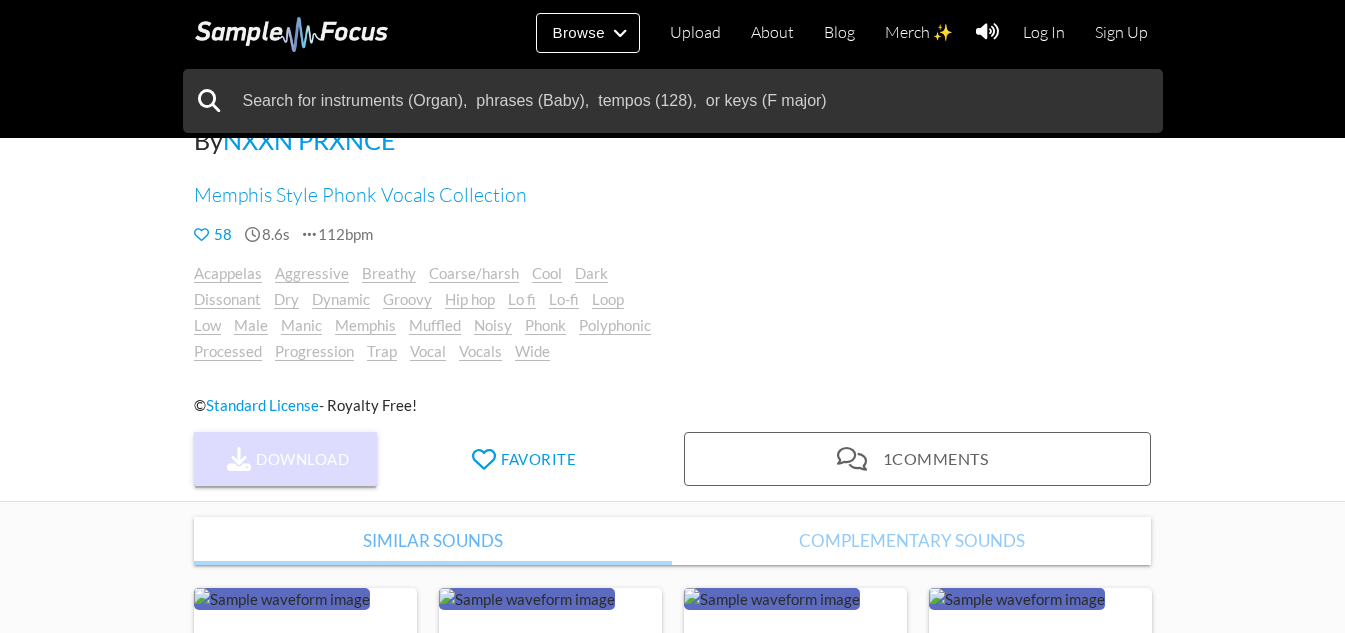 click on "Download" at bounding box center [286, 459] 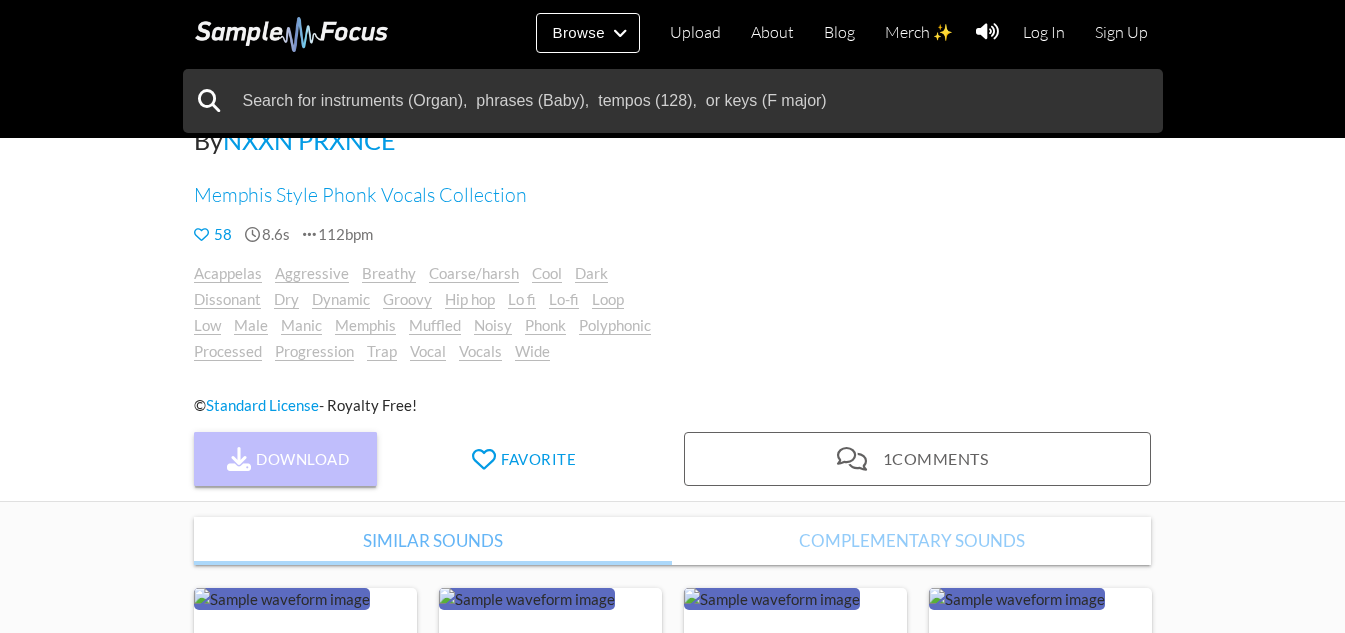 click on "Download" at bounding box center [286, 459] 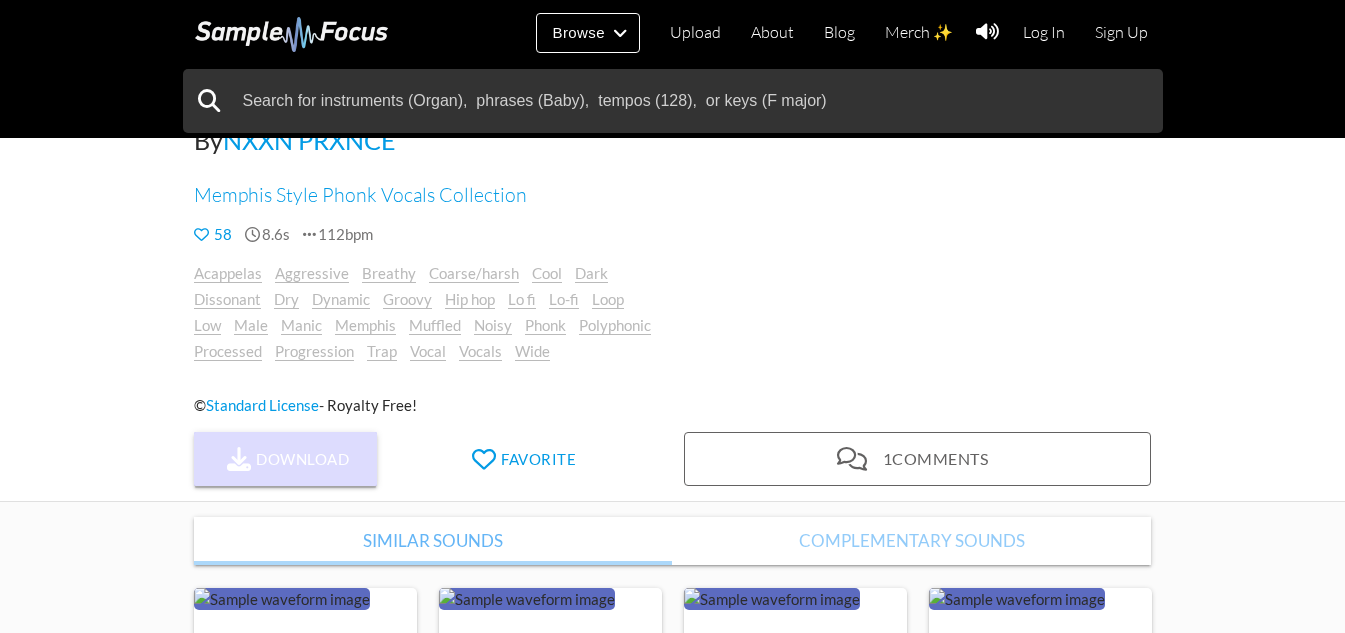 click on "Download" at bounding box center [286, 459] 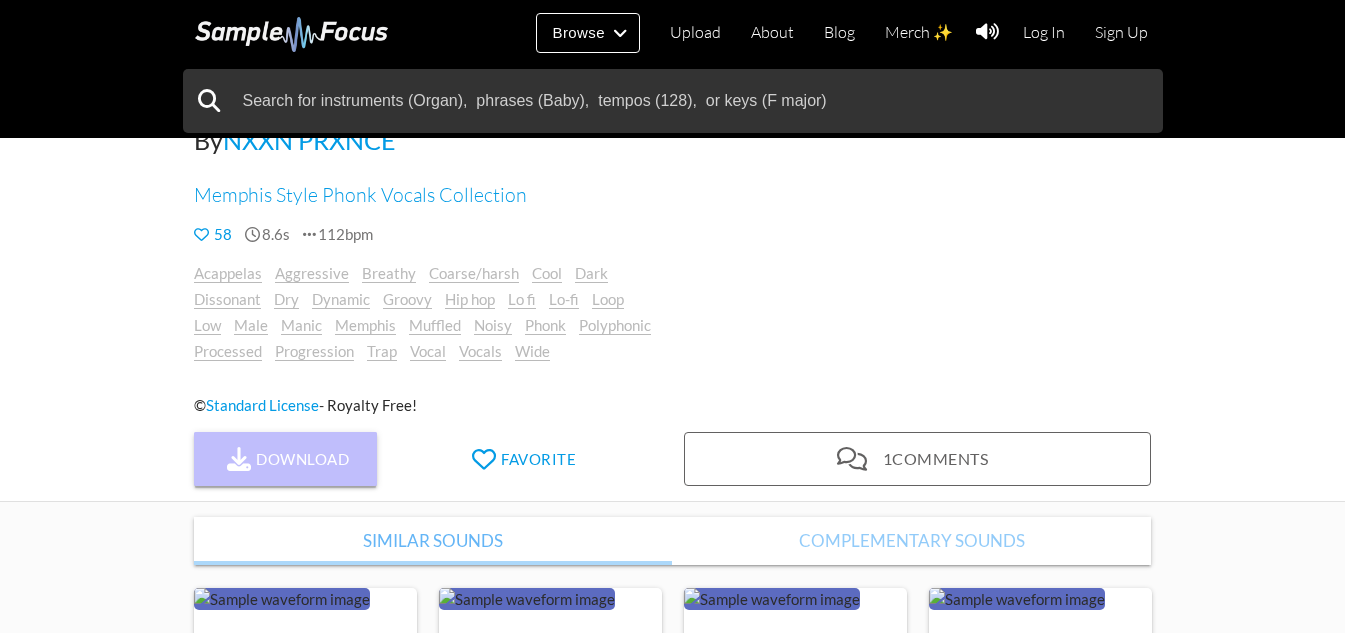 click on "Download" at bounding box center [286, 459] 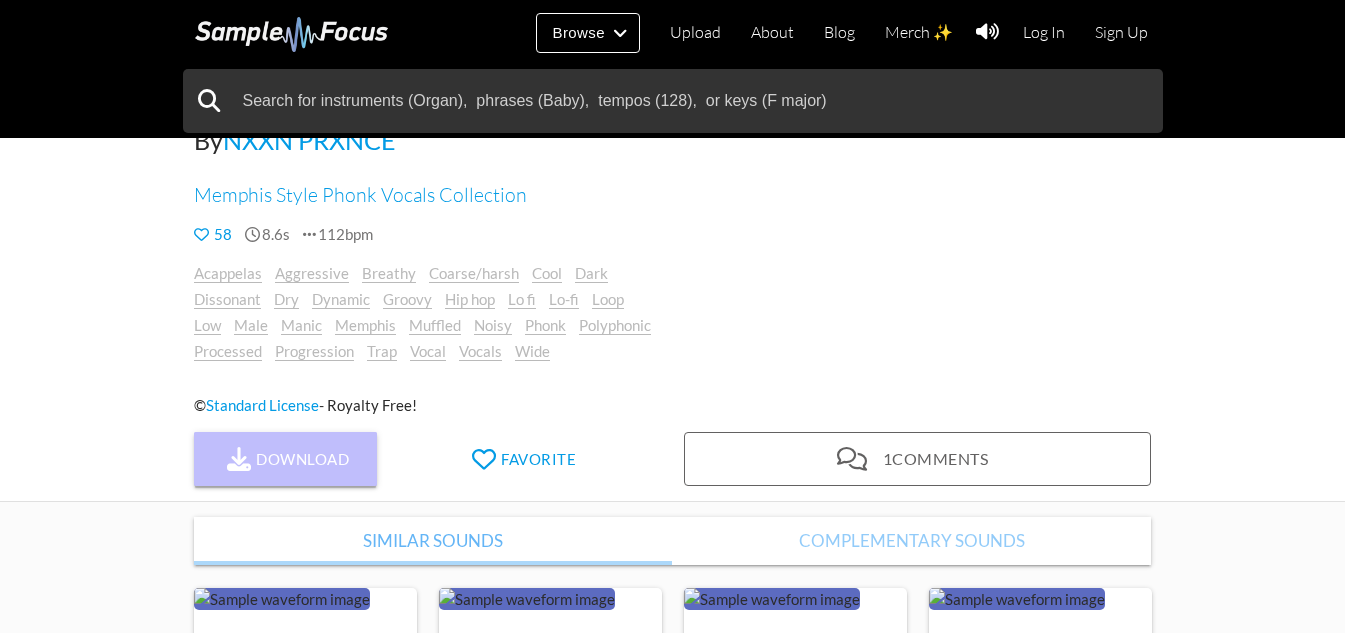 click on "Download" at bounding box center [286, 459] 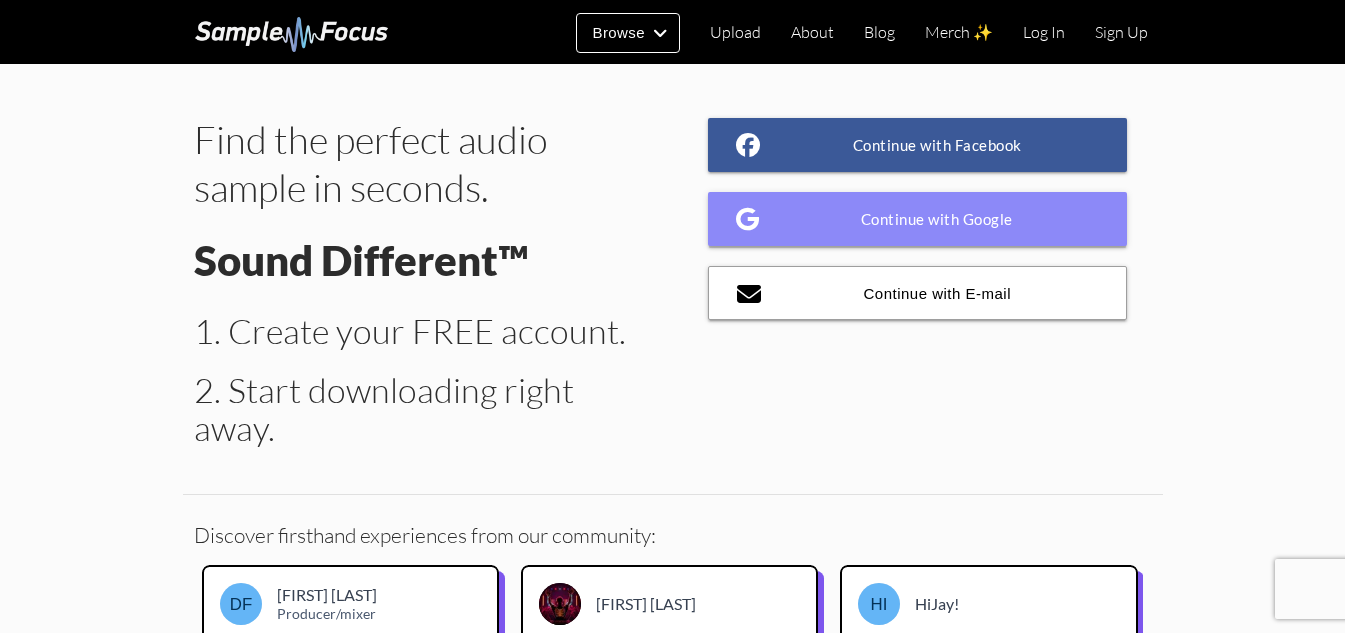 scroll, scrollTop: 0, scrollLeft: 0, axis: both 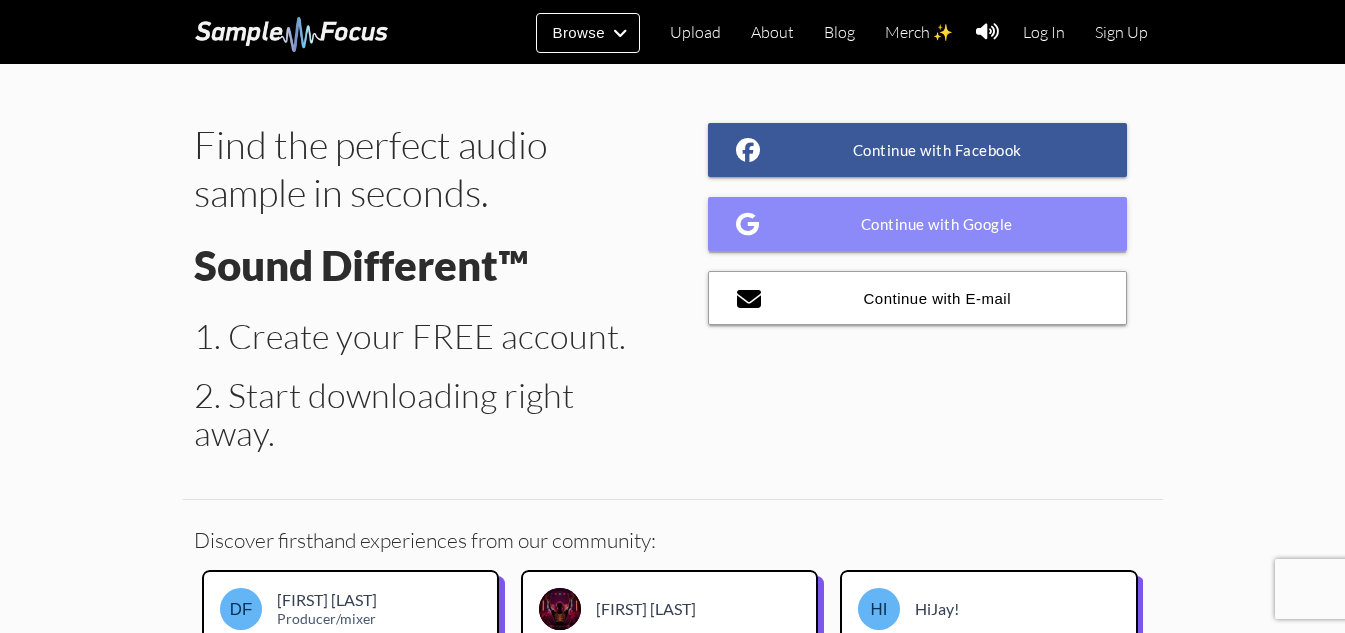 click on "Continue with Google" at bounding box center (918, 224) 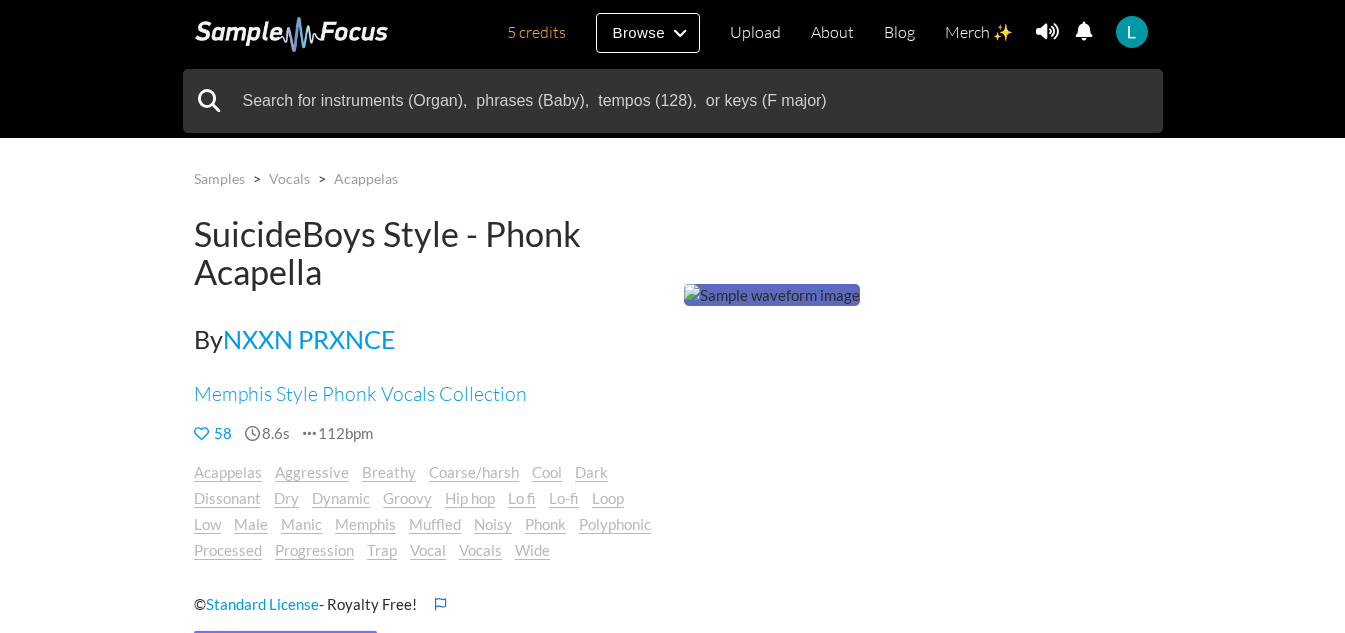 scroll, scrollTop: 137, scrollLeft: 0, axis: vertical 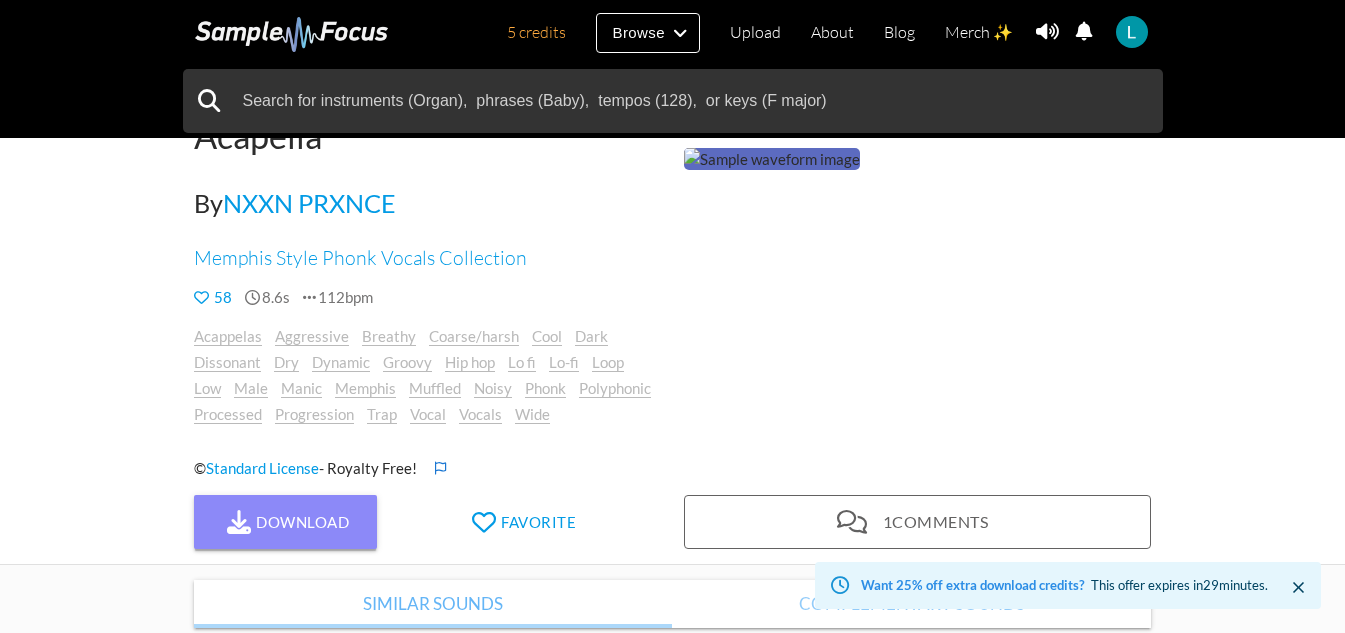 click on "Download" at bounding box center [286, 522] 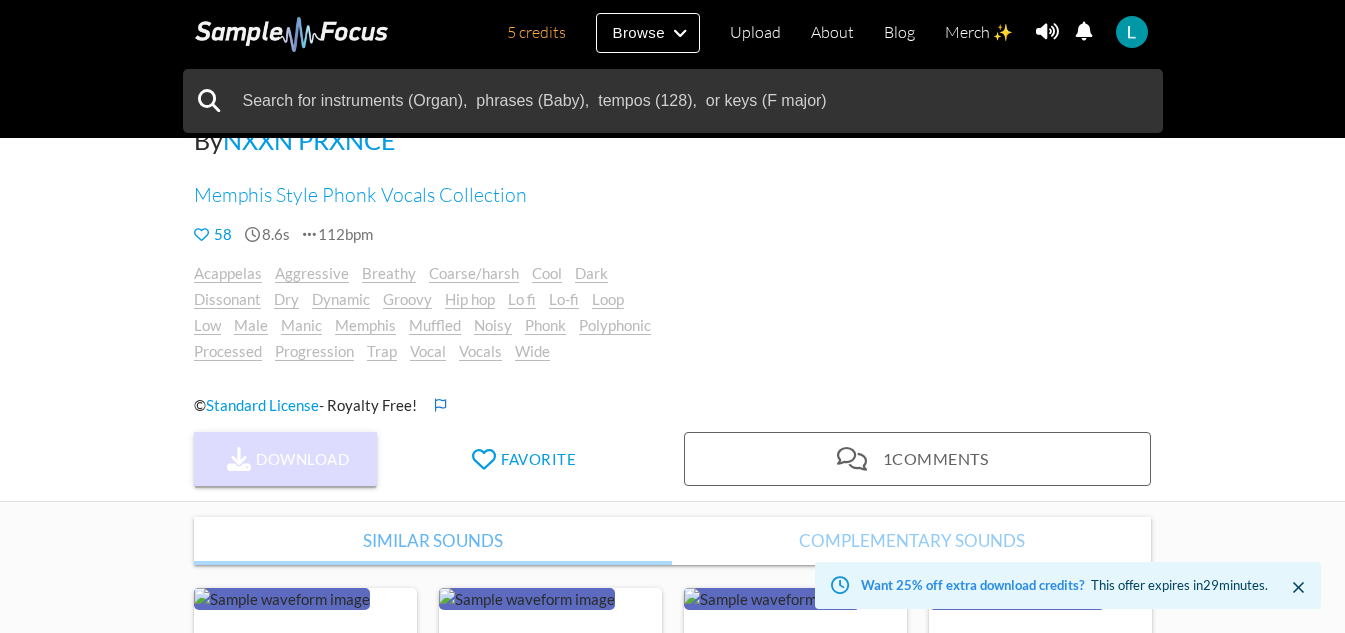 click on "Download" at bounding box center (286, 459) 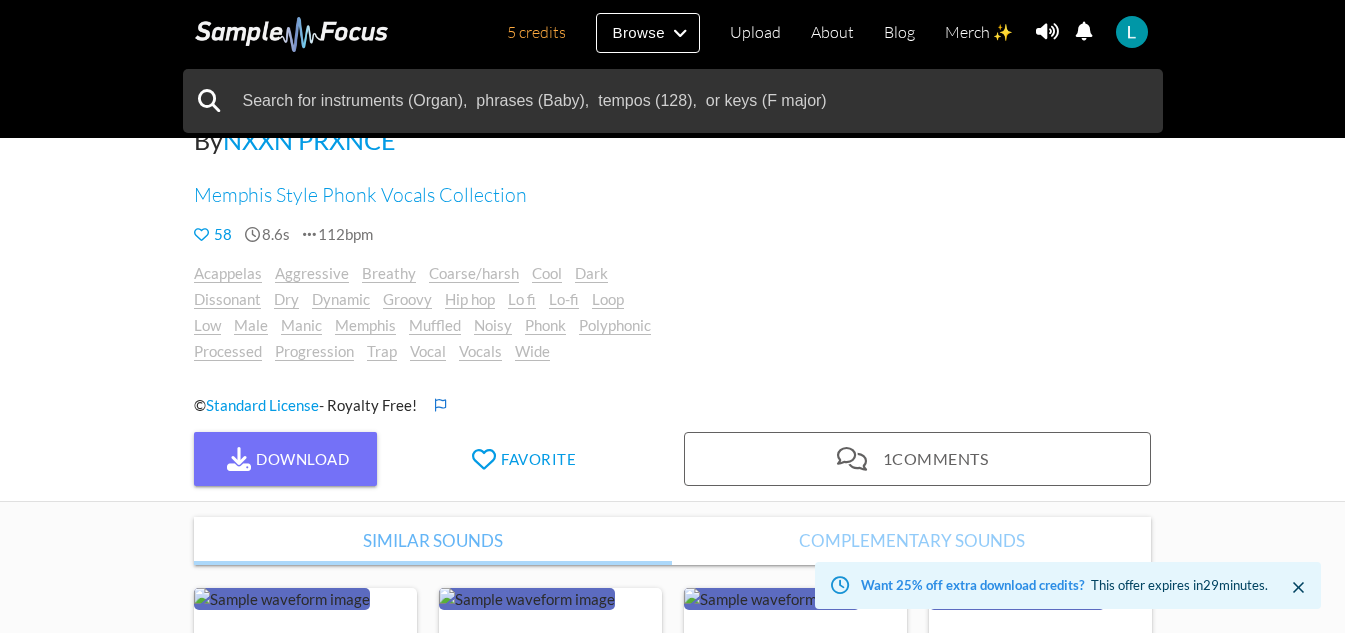 click on "Samples
>
Vocals
>
Acappelas
SuicideBoys Style - Phonk Acapella
By  [PERSON]
Memphis Style Phonk Vocals  Collection
58
8.6s
112bpm
Acappelas
Aggressive
Breathy
Coarse/harsh
Cool
Dark
Dissonant
Dry
Dynamic Lo fi" at bounding box center [672, 219] 